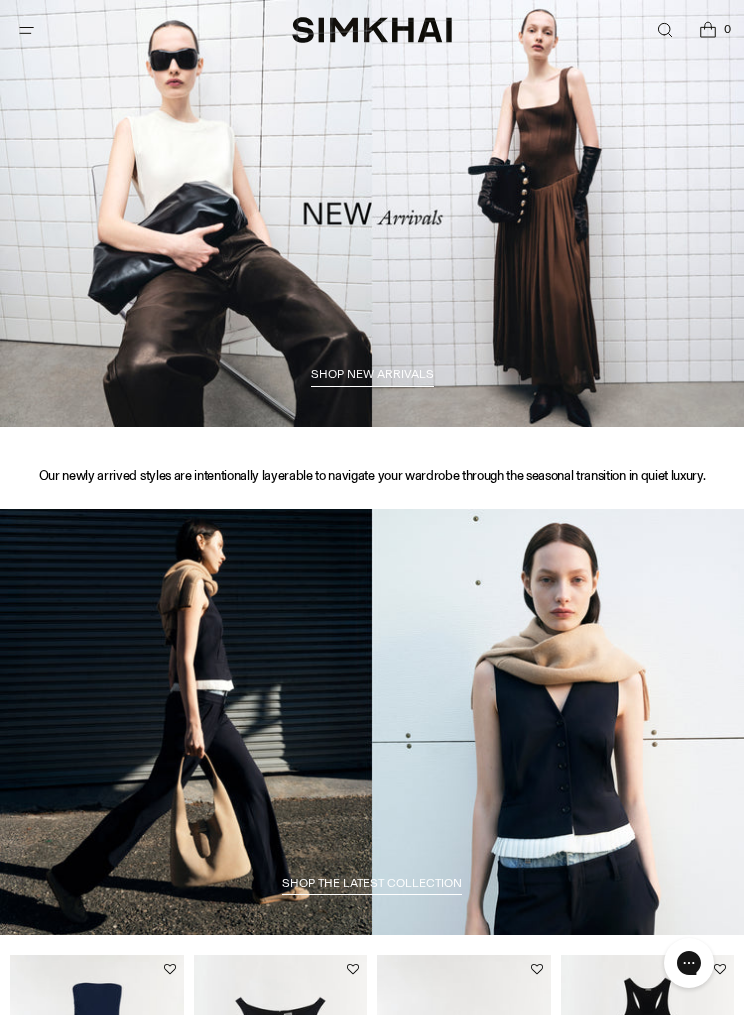 scroll, scrollTop: 0, scrollLeft: 0, axis: both 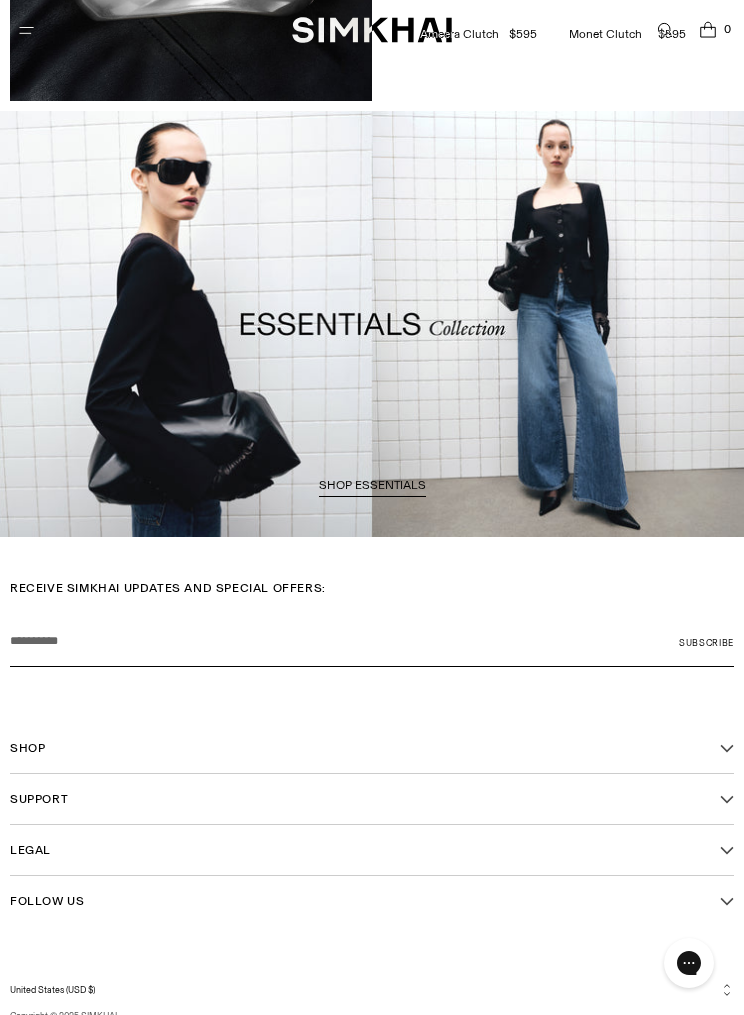 click on "Shop" at bounding box center (372, 748) 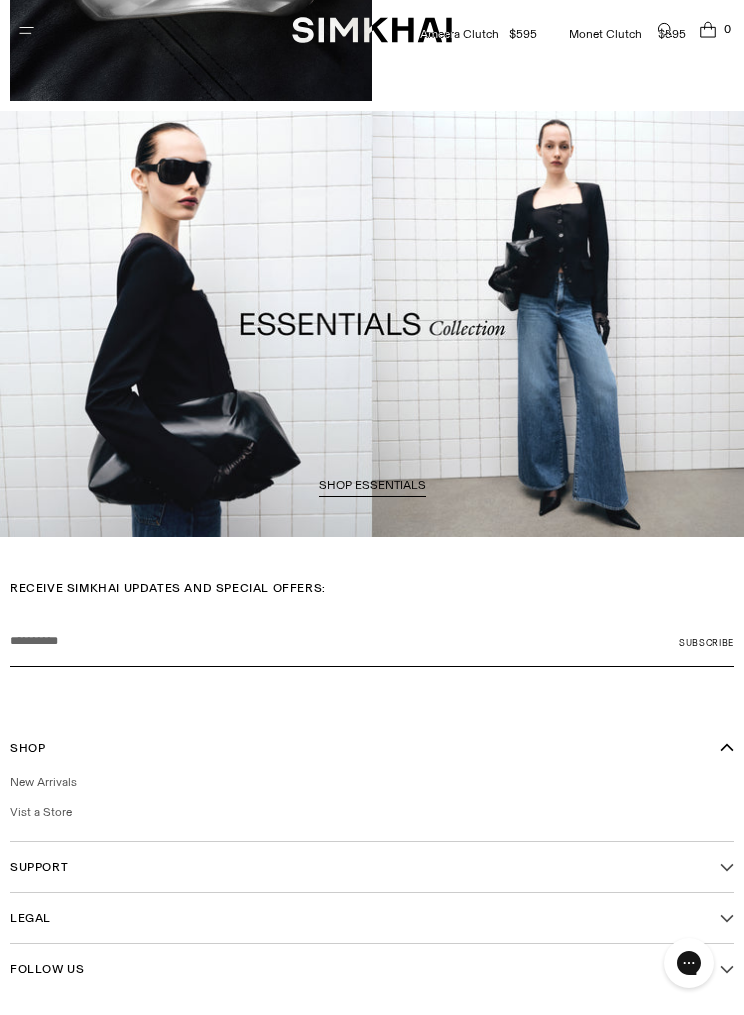 click on "Shop" at bounding box center (372, 748) 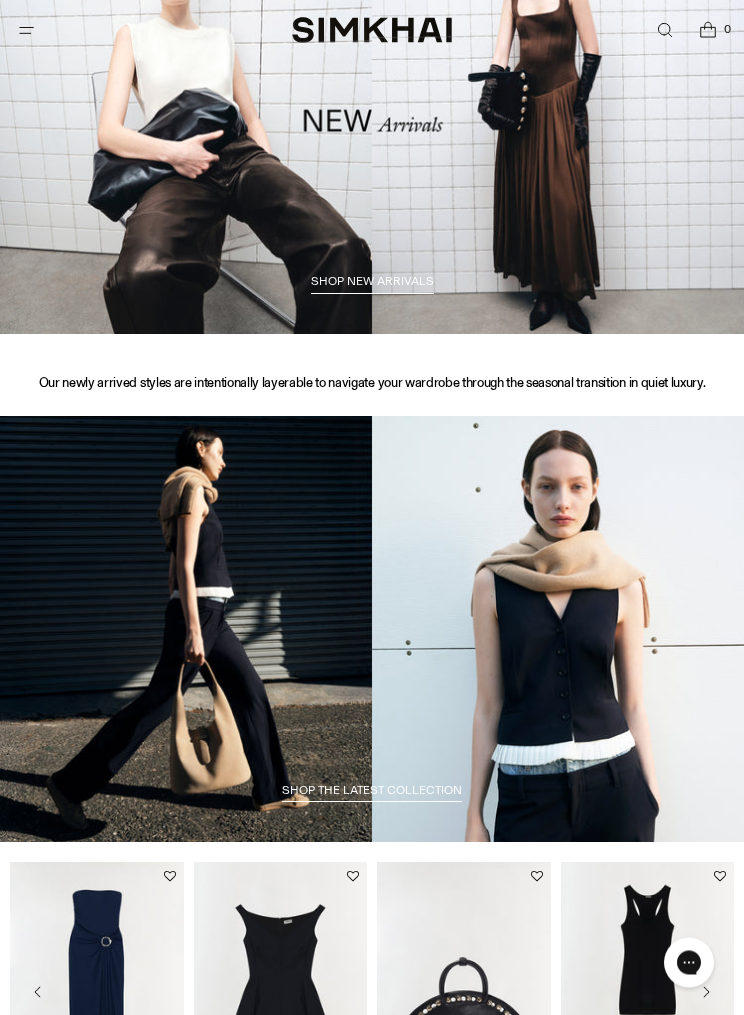 scroll, scrollTop: 0, scrollLeft: 0, axis: both 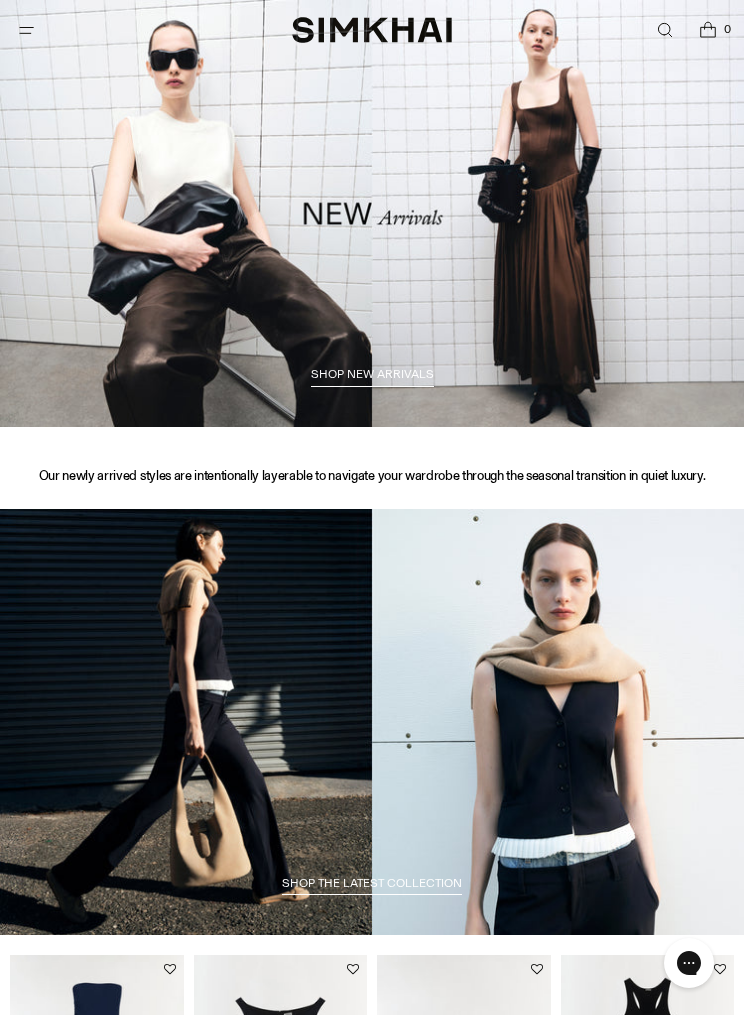 click at bounding box center (26, 30) 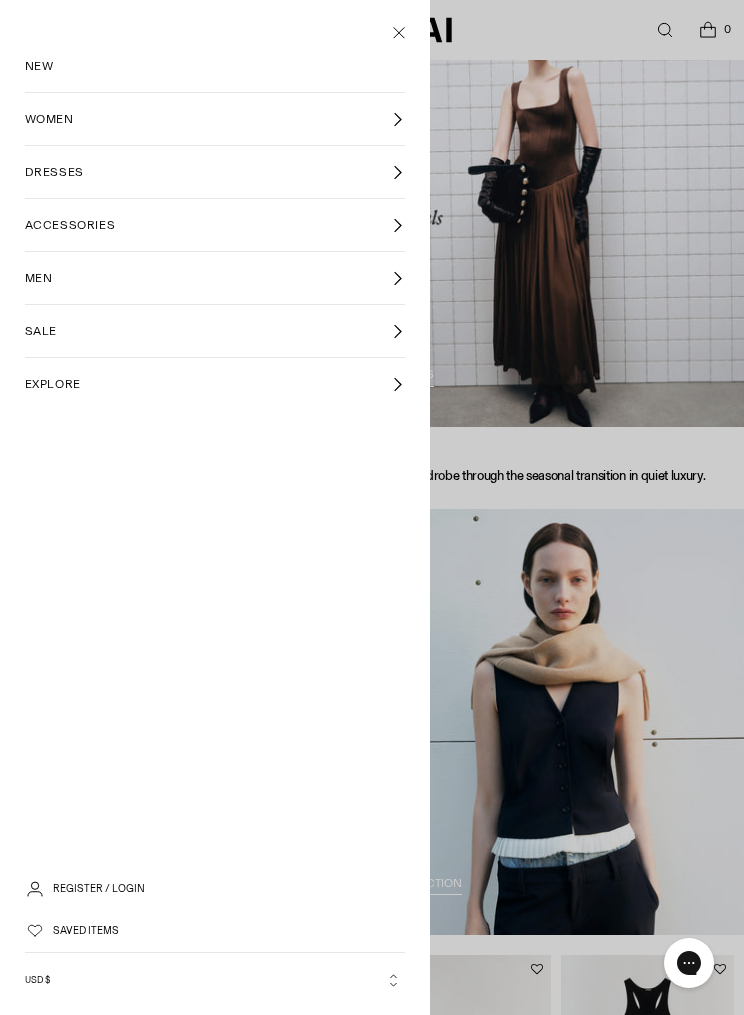 click on "NEW" at bounding box center [215, 66] 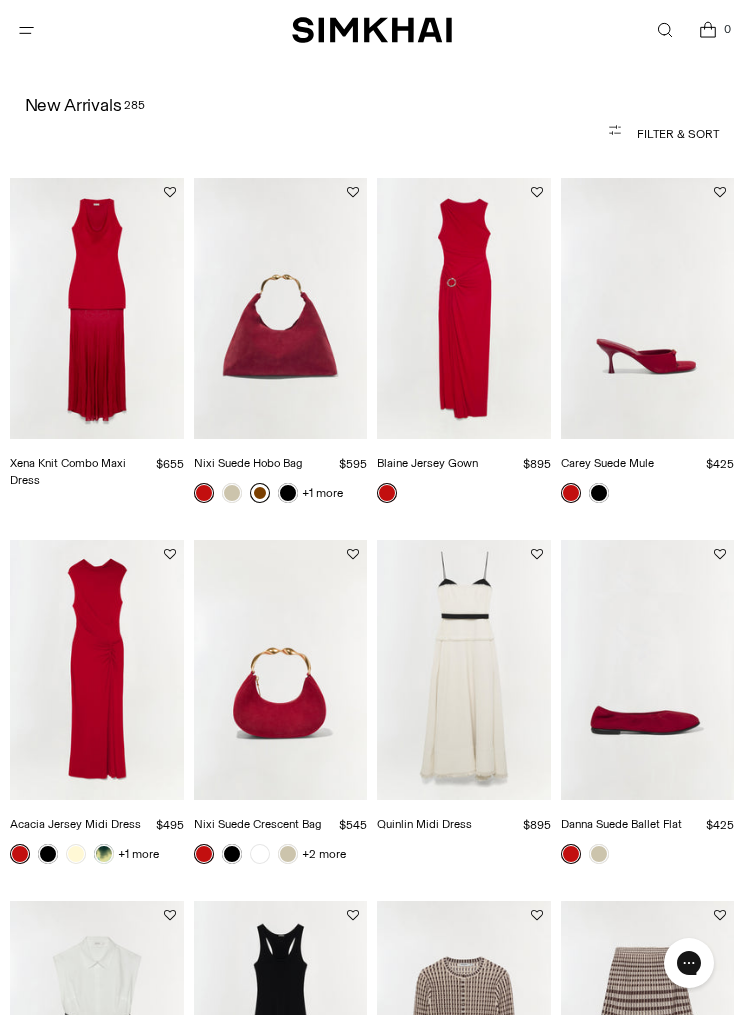 scroll, scrollTop: 0, scrollLeft: 0, axis: both 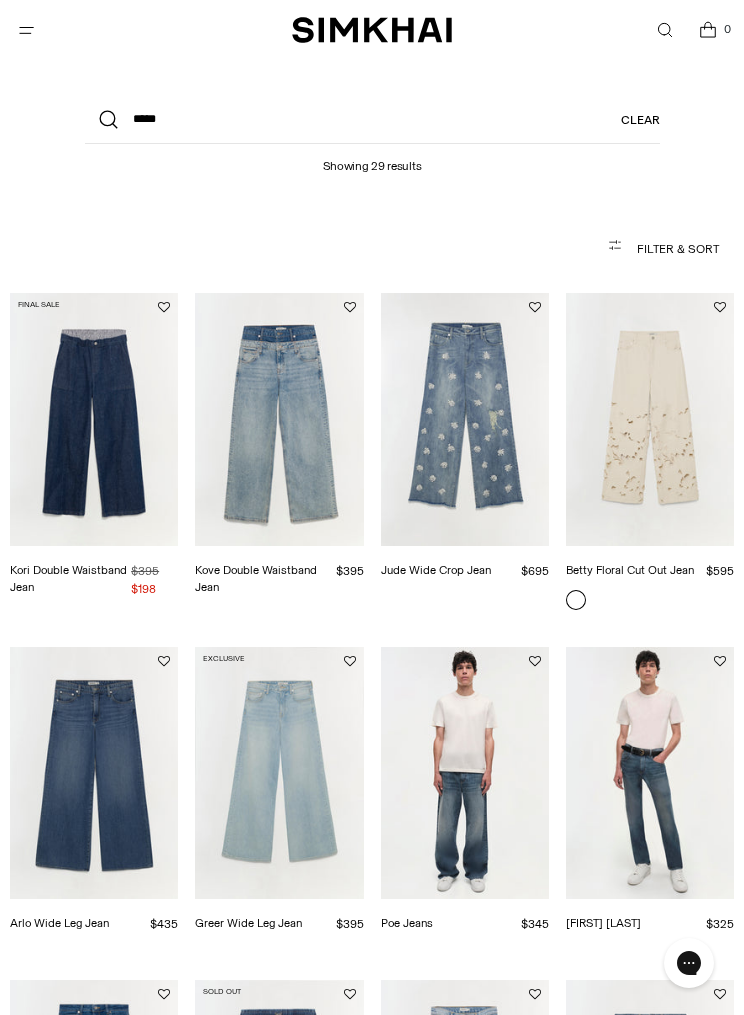 click at bounding box center [109, 120] 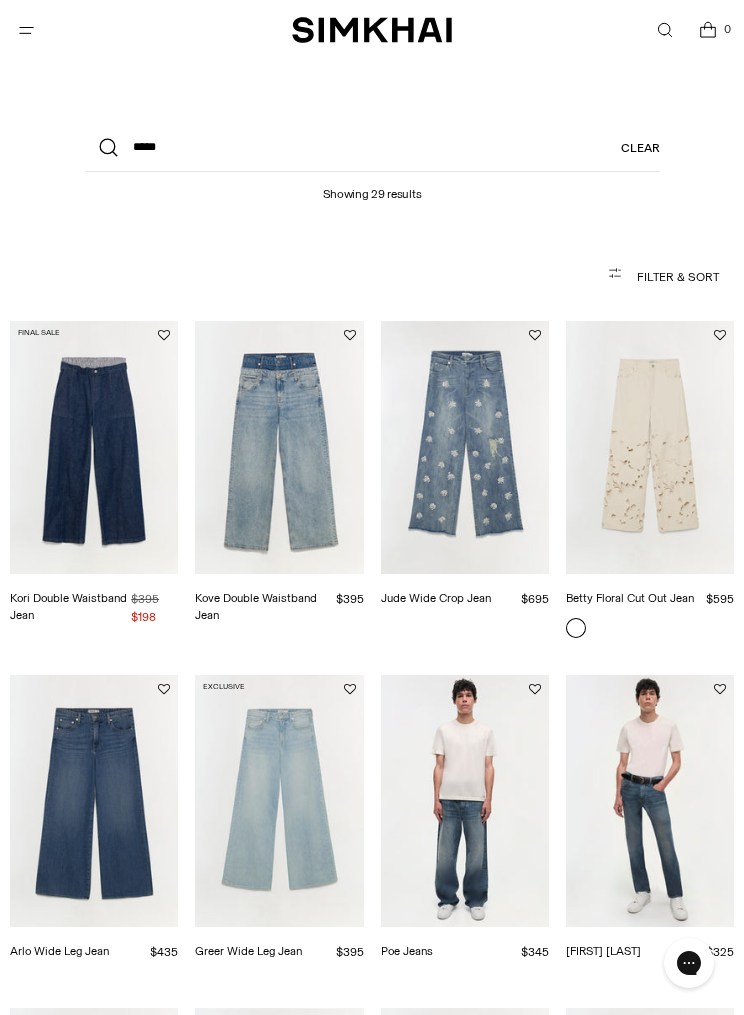scroll, scrollTop: 0, scrollLeft: 0, axis: both 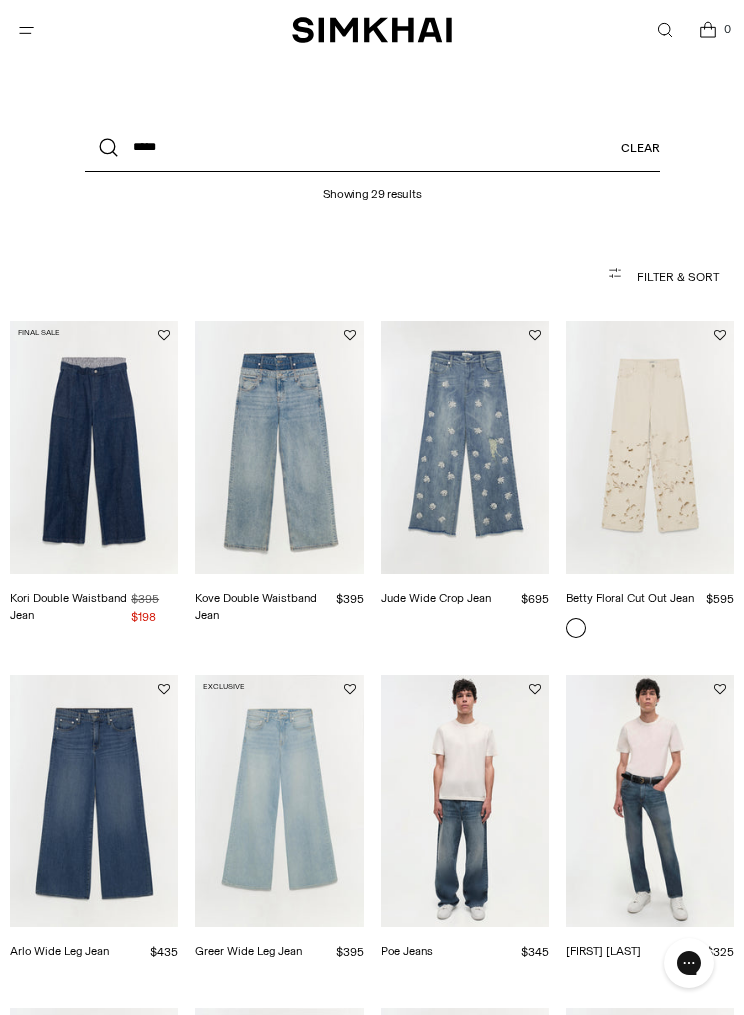 click on "*****" at bounding box center (372, 148) 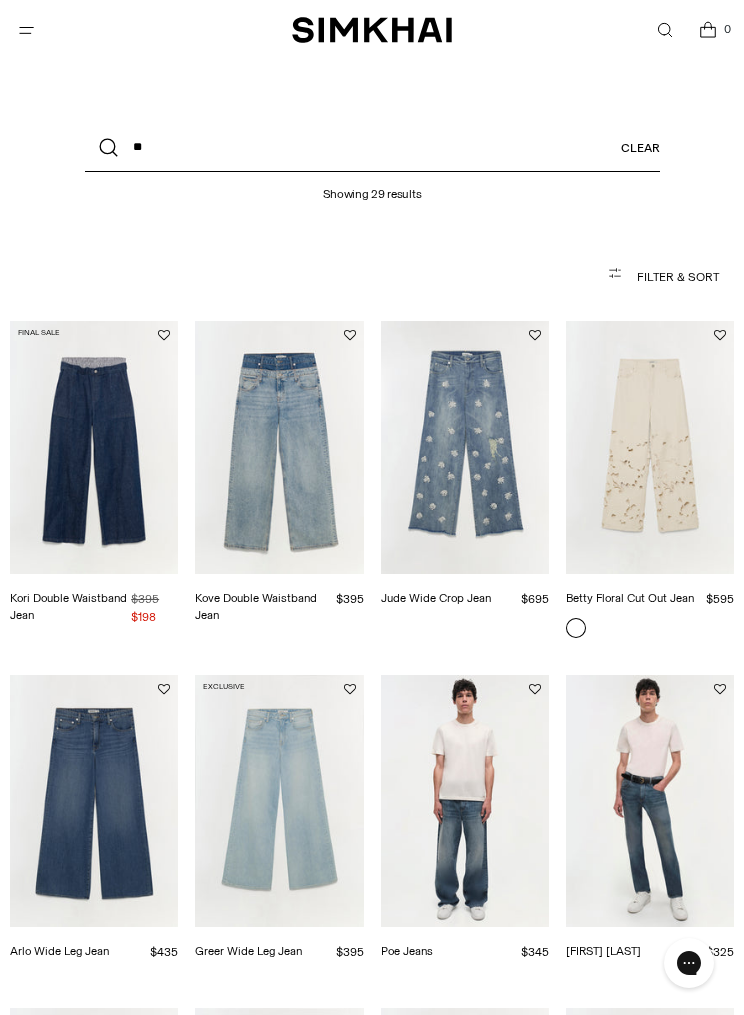 type on "*" 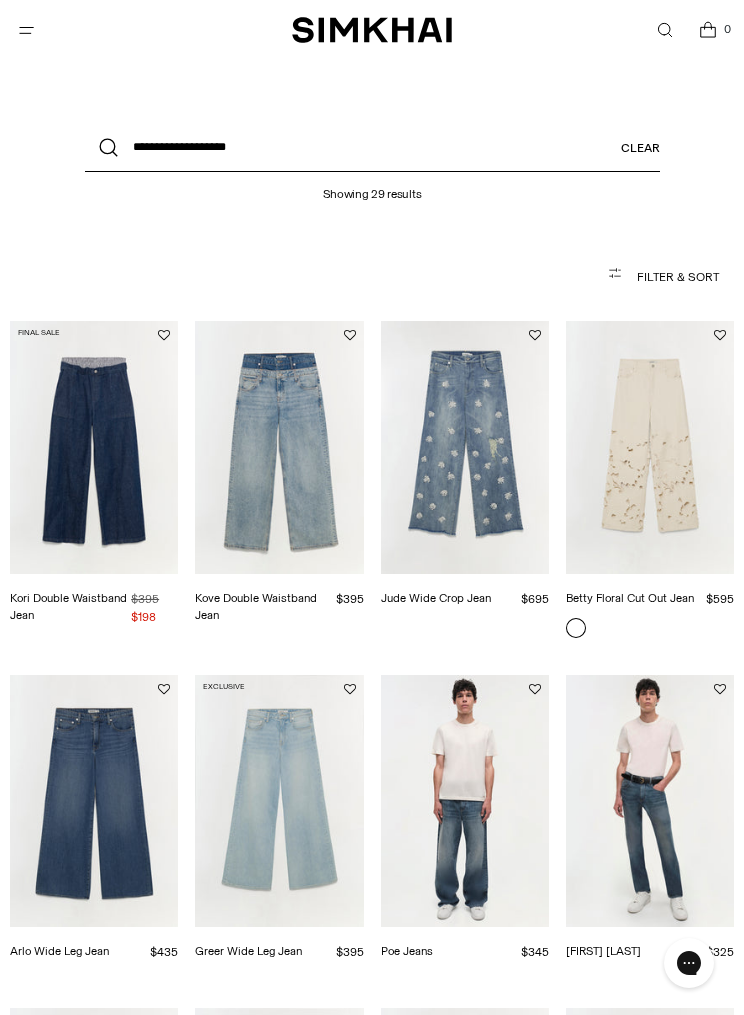 type on "**********" 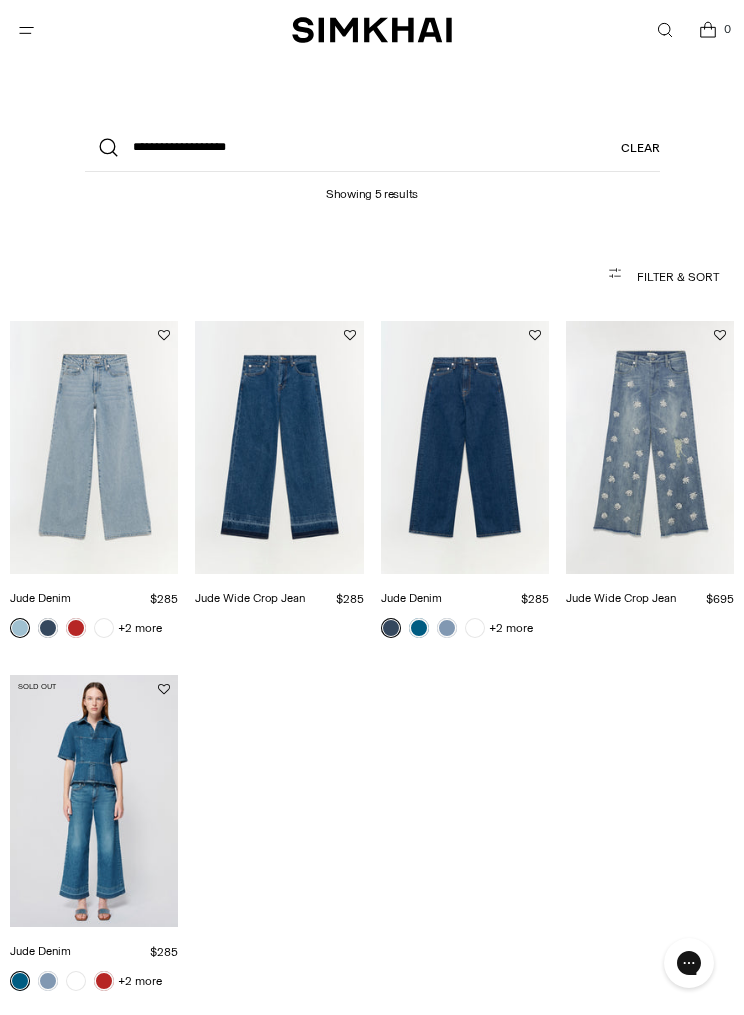 scroll, scrollTop: 0, scrollLeft: 0, axis: both 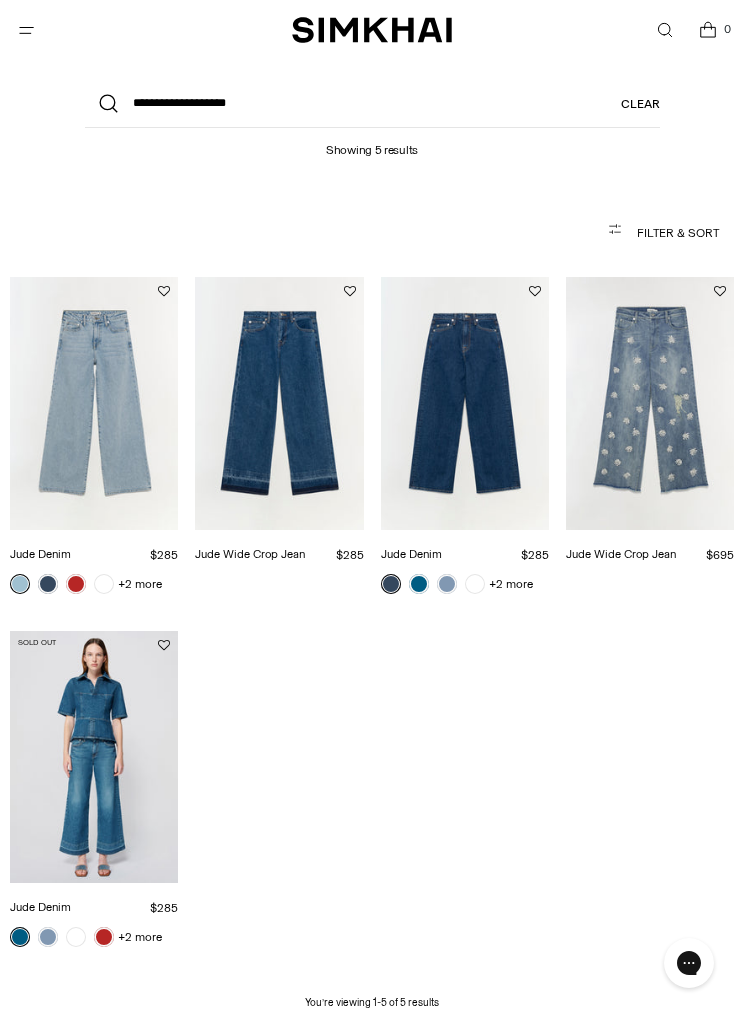 click on "Jude Denim" at bounding box center (40, 907) 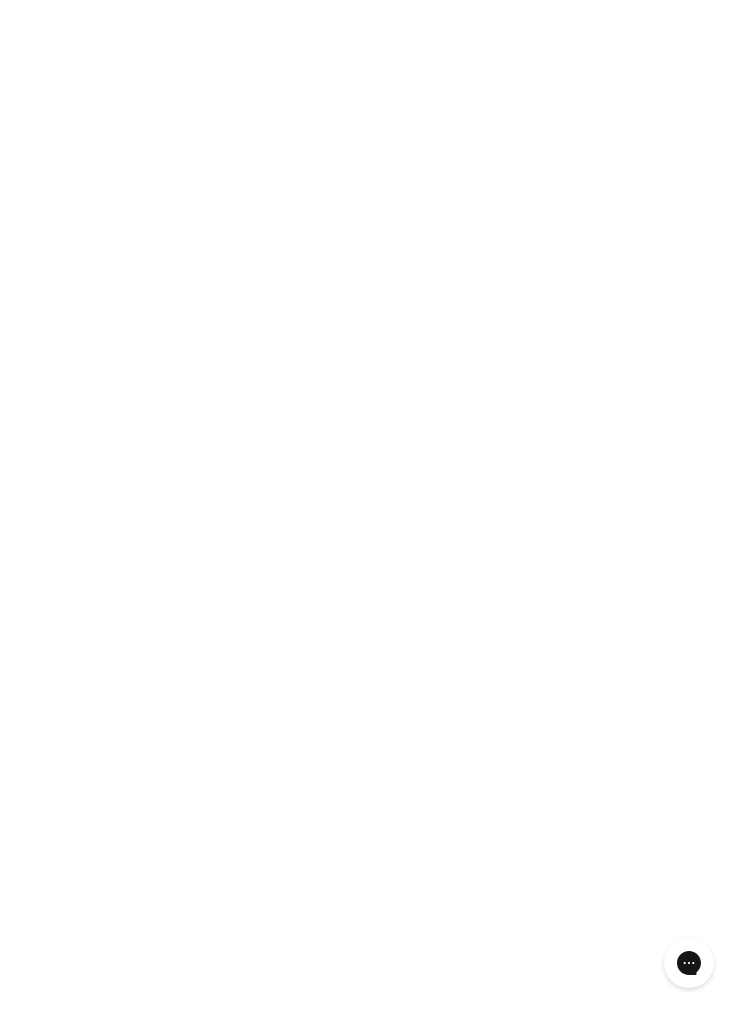 scroll, scrollTop: 113, scrollLeft: 0, axis: vertical 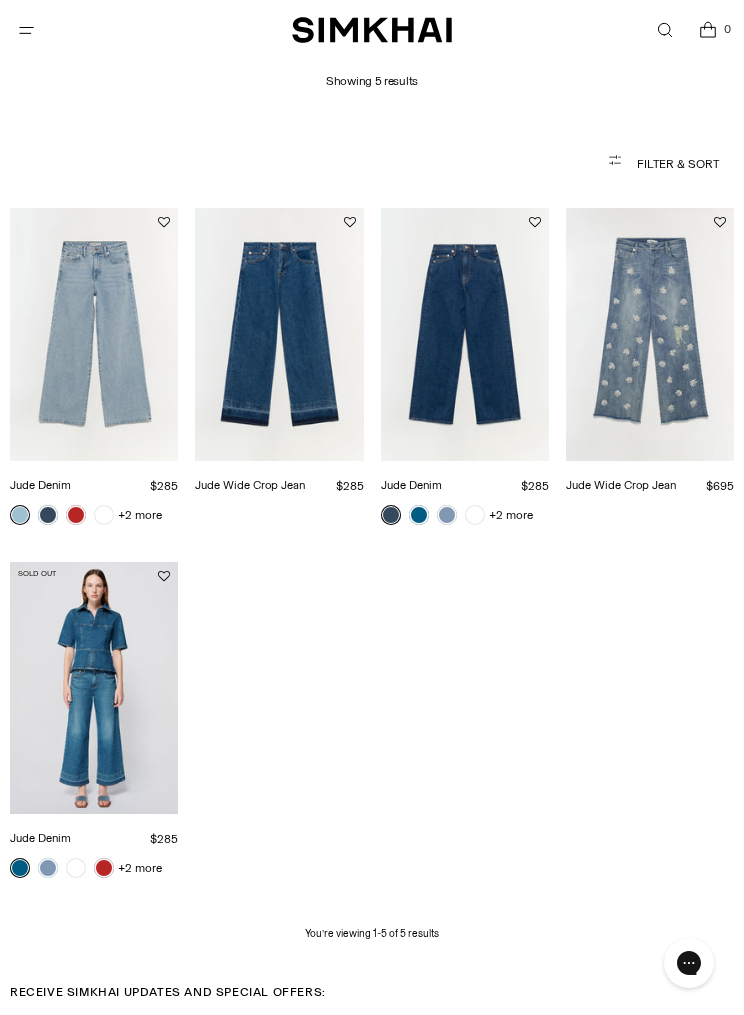 click at bounding box center (94, 334) 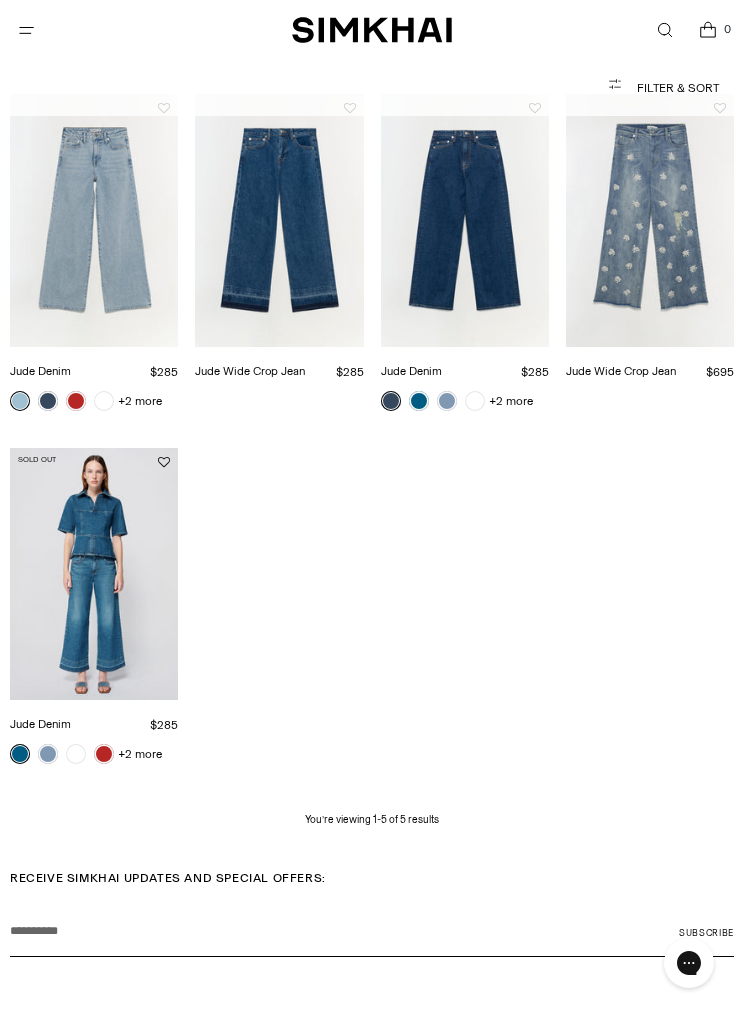 scroll, scrollTop: 0, scrollLeft: 0, axis: both 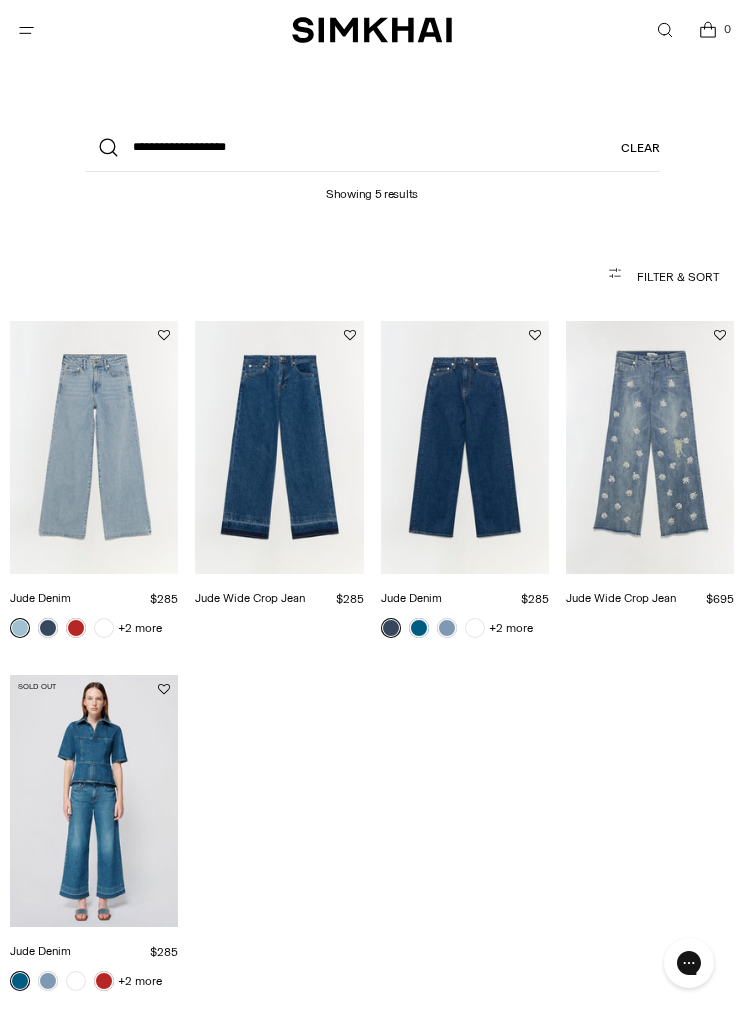 click 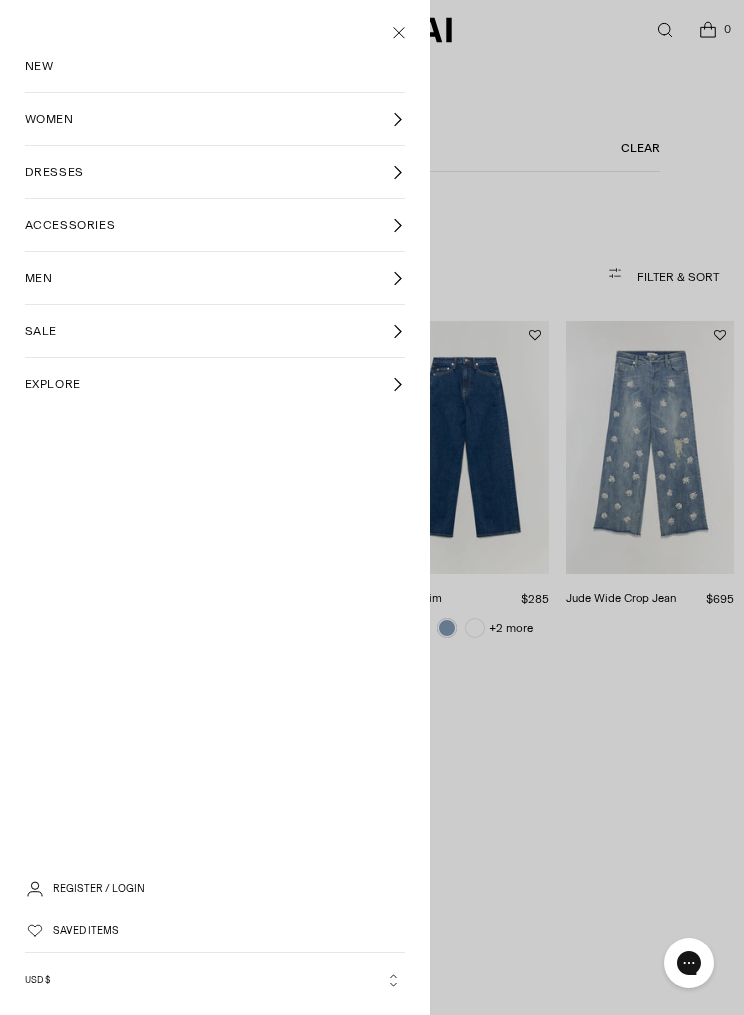 click on "WOMEN" at bounding box center (215, 119) 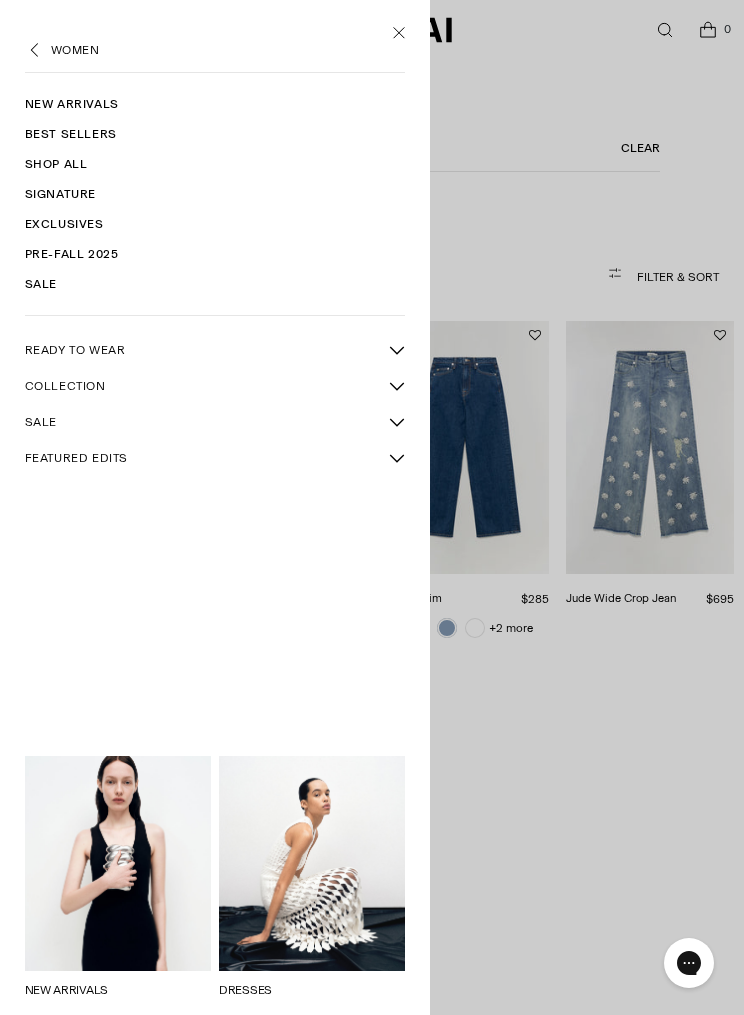 click on "Shop All" at bounding box center [215, 164] 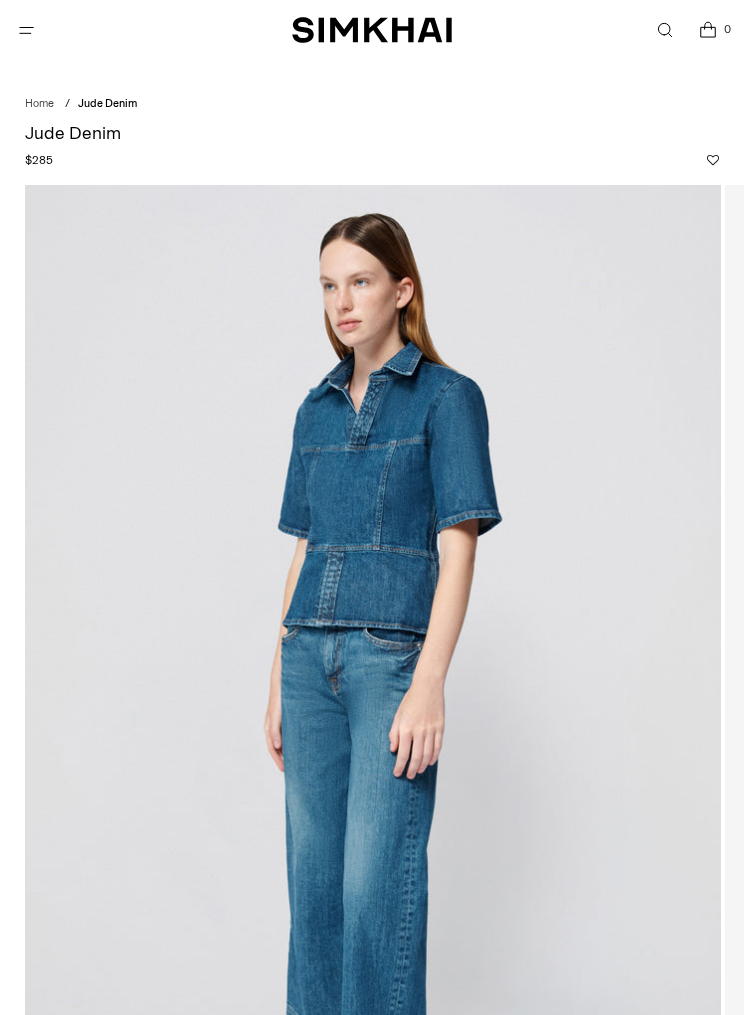 scroll, scrollTop: 0, scrollLeft: 0, axis: both 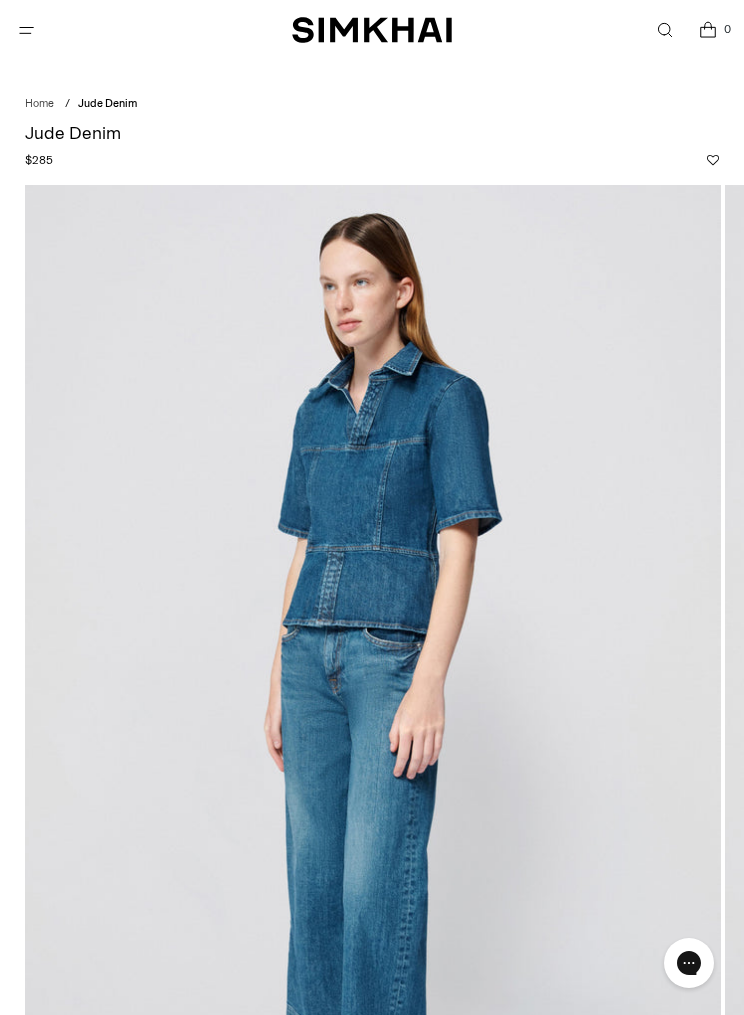 click on "Jude Denim" at bounding box center [107, 103] 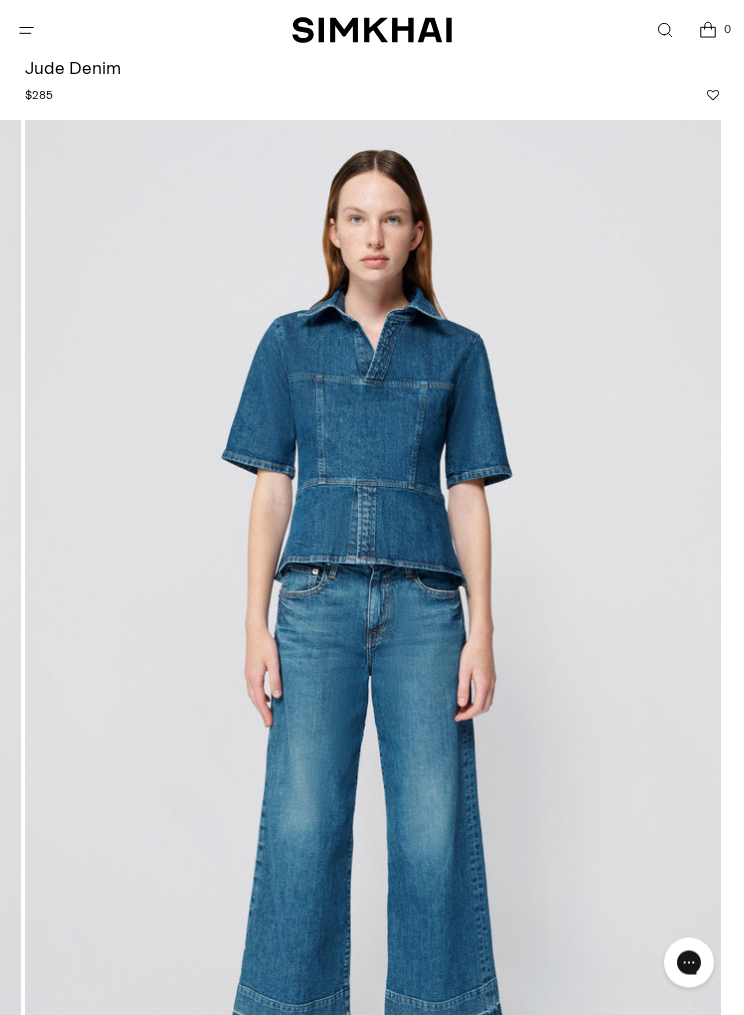 scroll, scrollTop: 0, scrollLeft: 0, axis: both 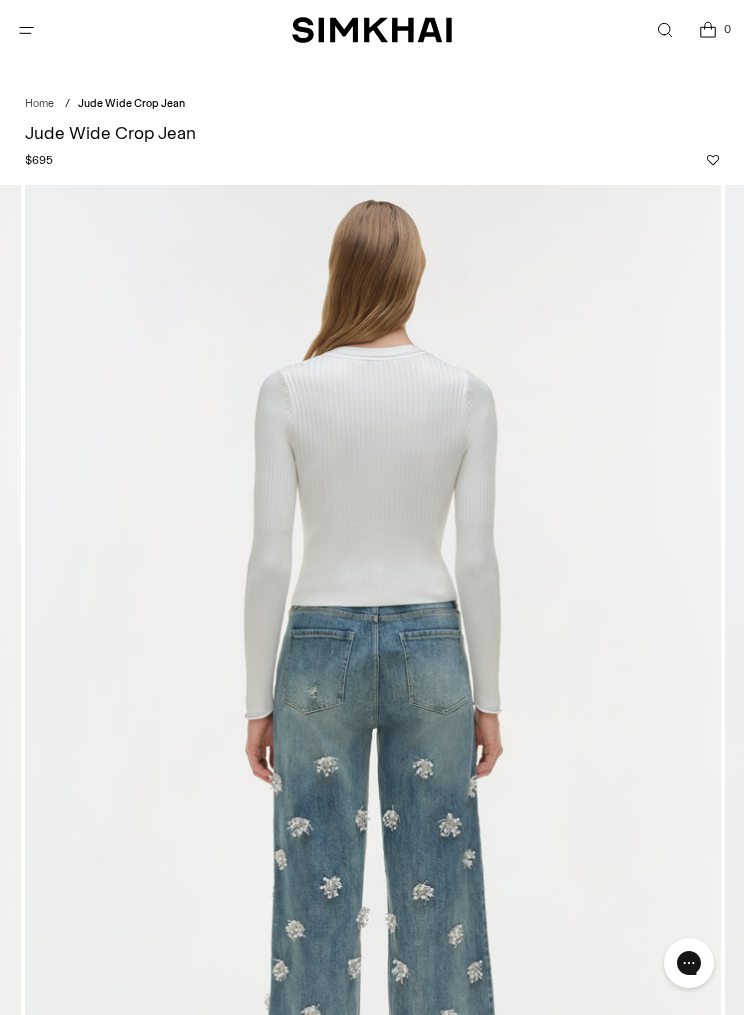 click at bounding box center [-327, 707] 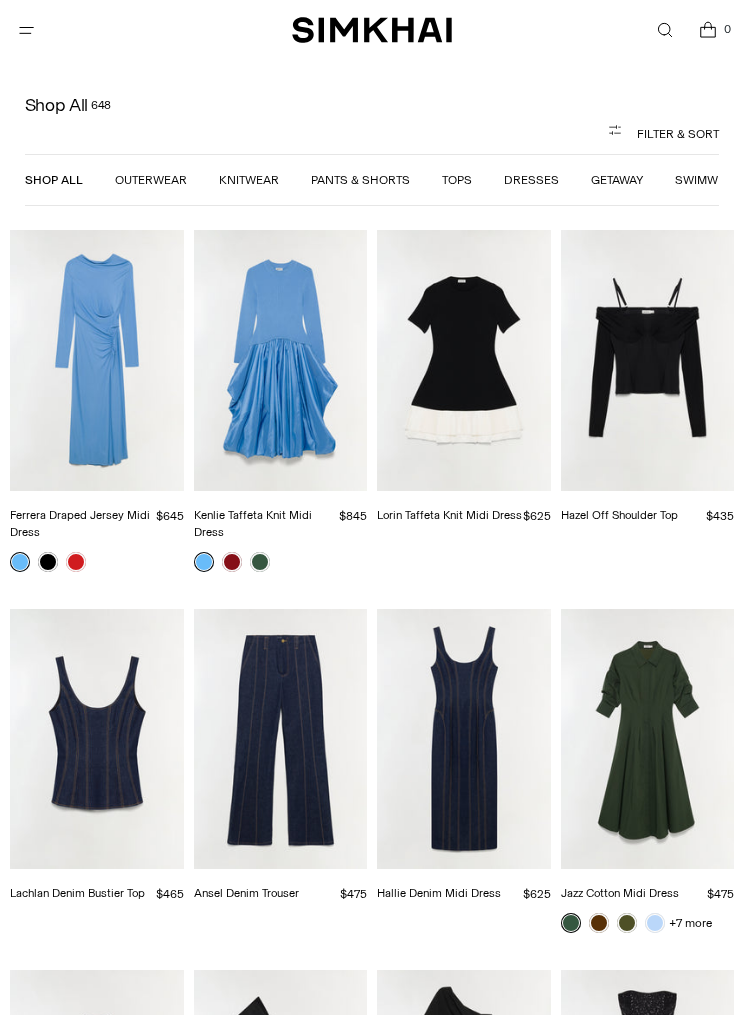 scroll, scrollTop: 0, scrollLeft: 0, axis: both 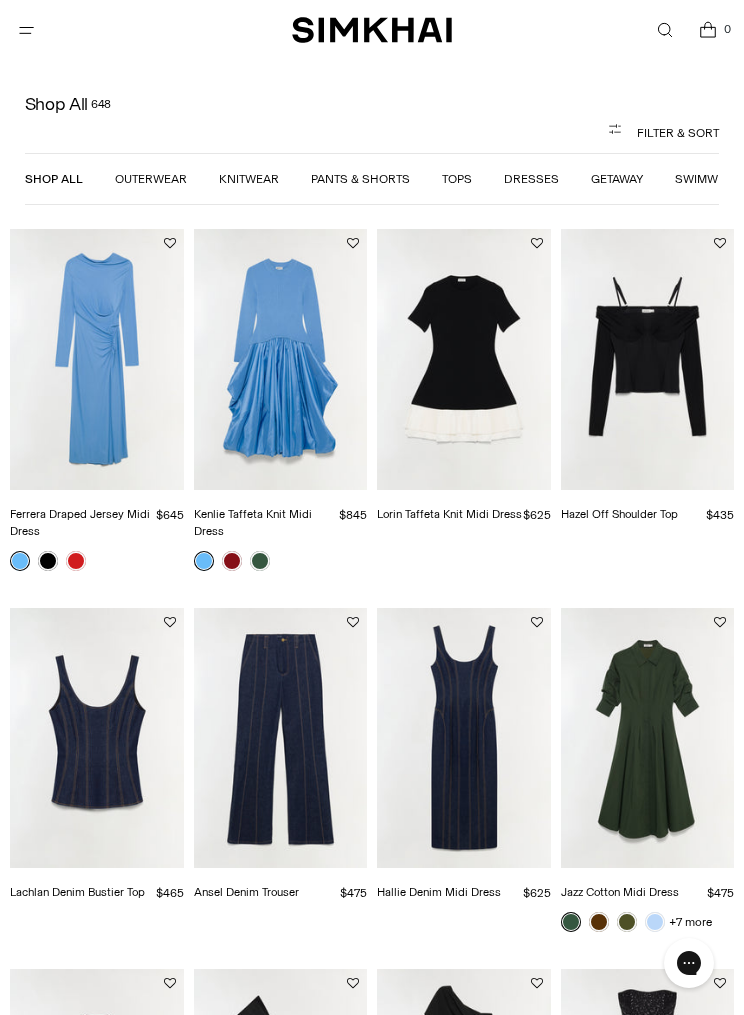 click on "Filter & Sort" at bounding box center (372, 133) 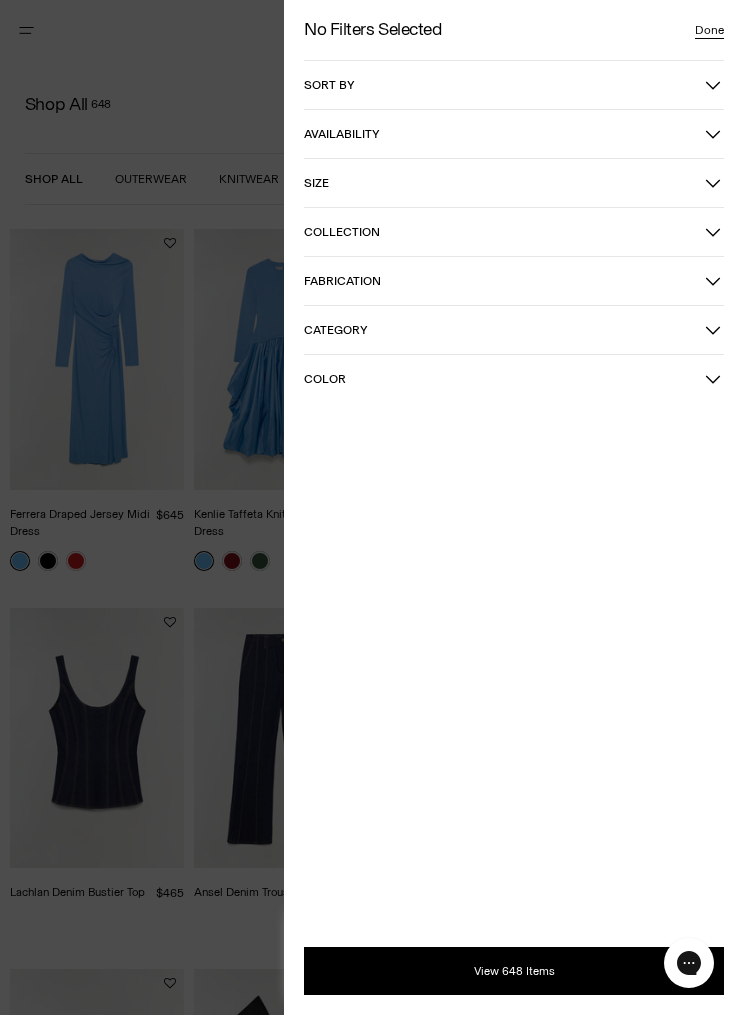 click on "No Filters Selected
Done
Sort by
Recommended
Most Popular" at bounding box center (514, 507) 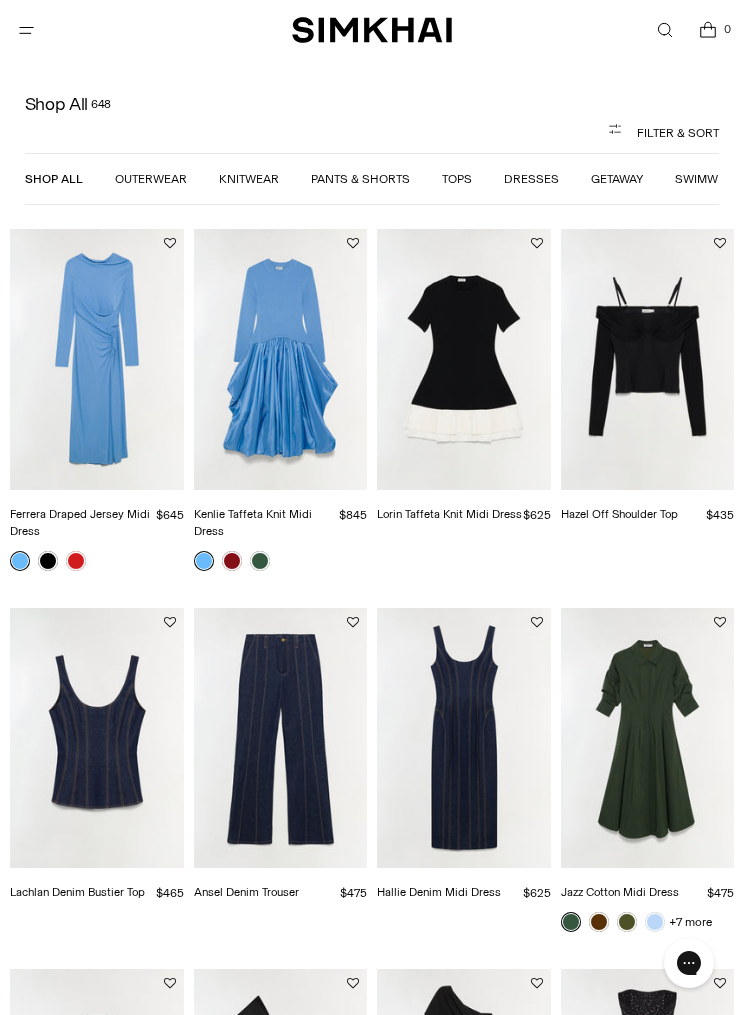 click at bounding box center (664, 30) 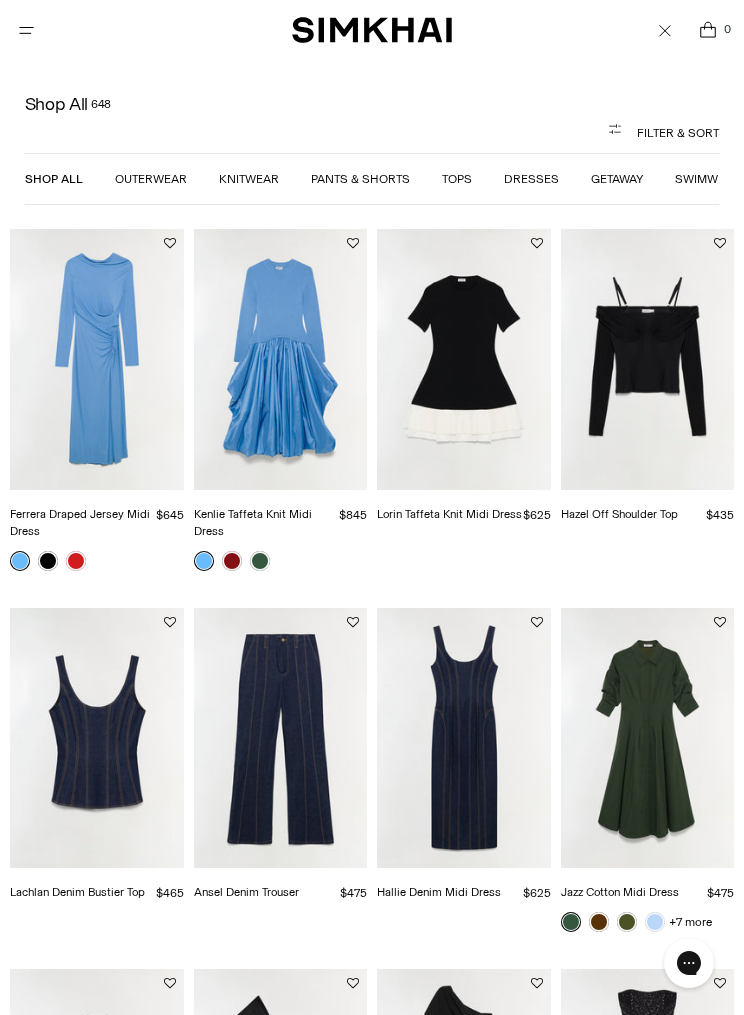 scroll, scrollTop: 0, scrollLeft: 0, axis: both 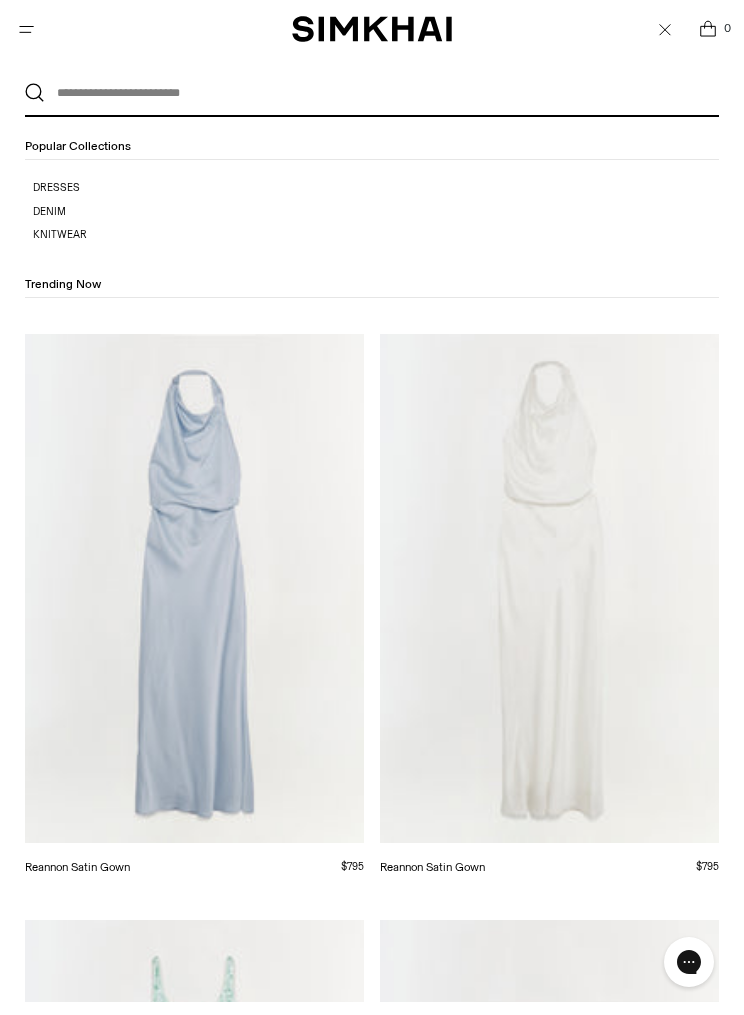 click at bounding box center (368, 94) 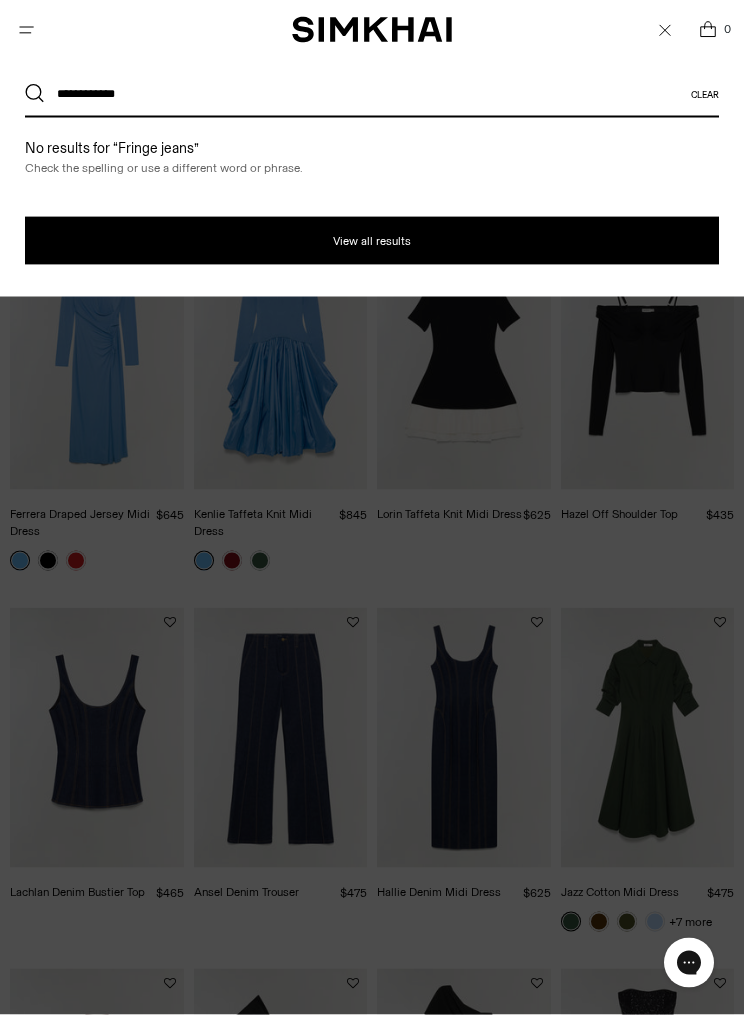 type on "**********" 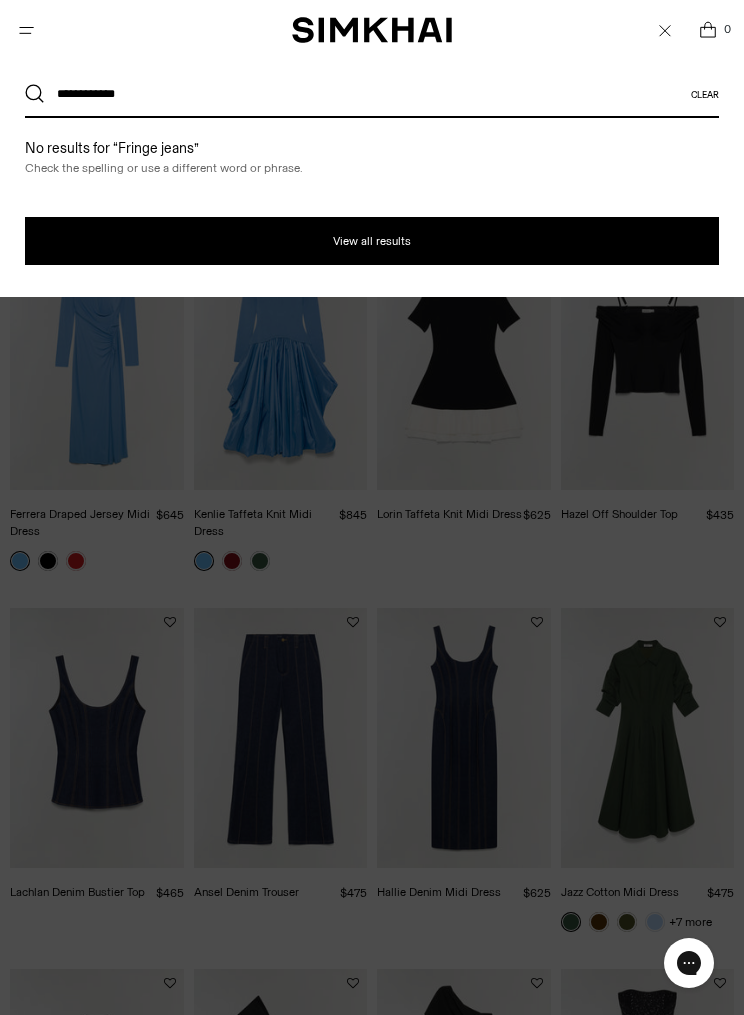 click at bounding box center [372, 507] 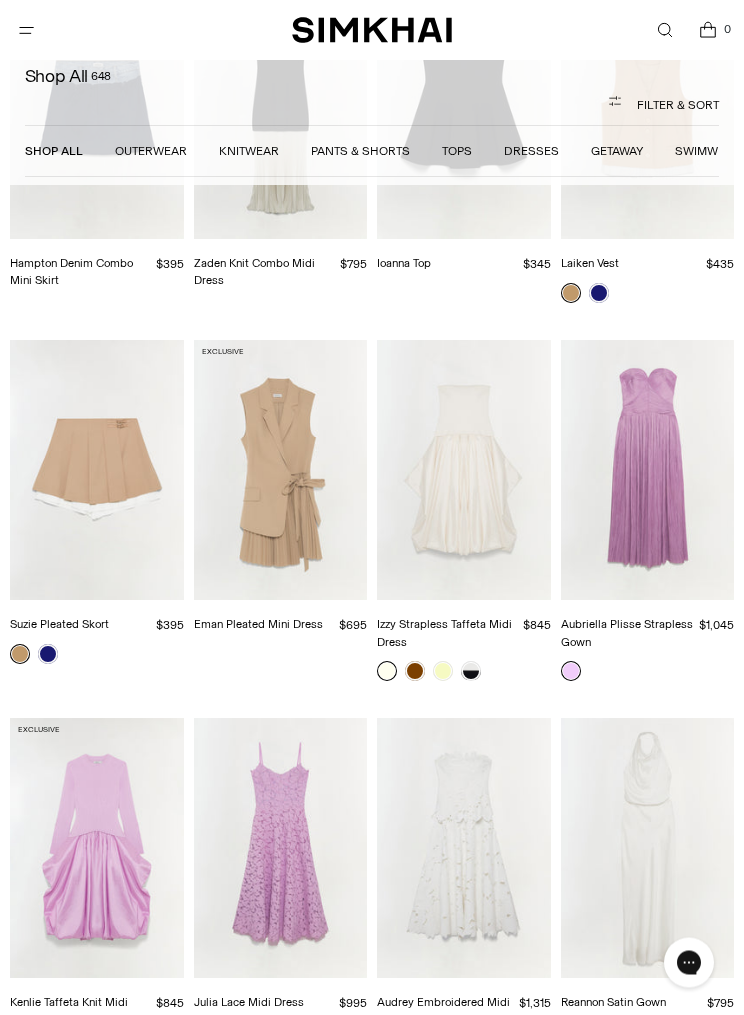 scroll, scrollTop: 8041, scrollLeft: 0, axis: vertical 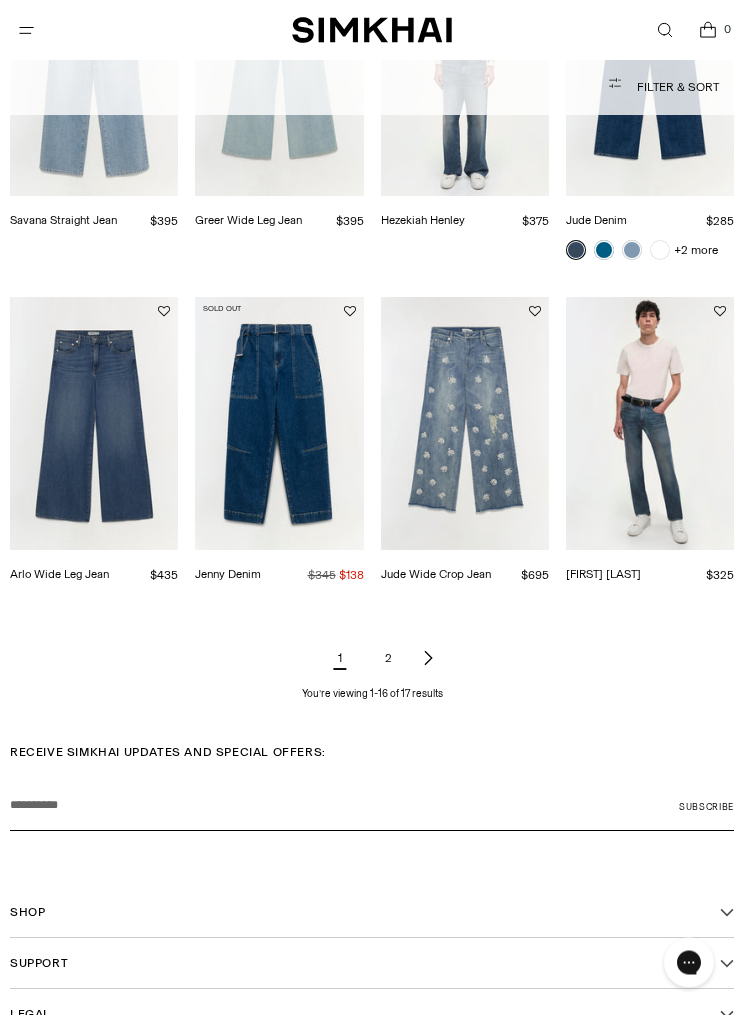 click on "1
2" at bounding box center (372, 659) 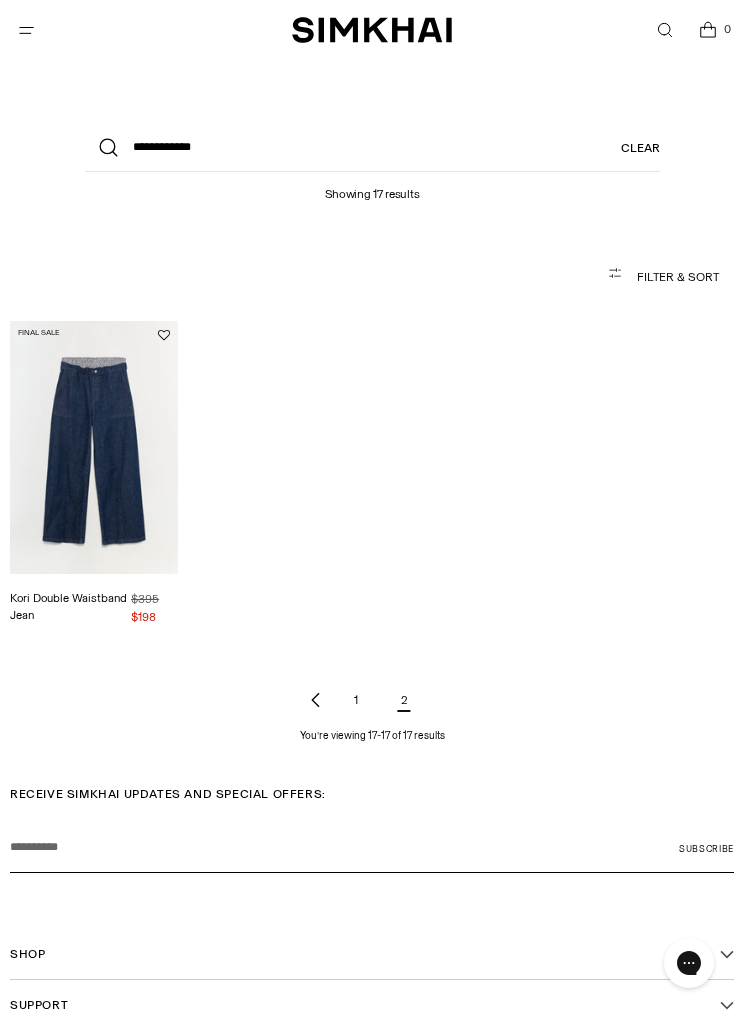 scroll, scrollTop: 0, scrollLeft: 0, axis: both 